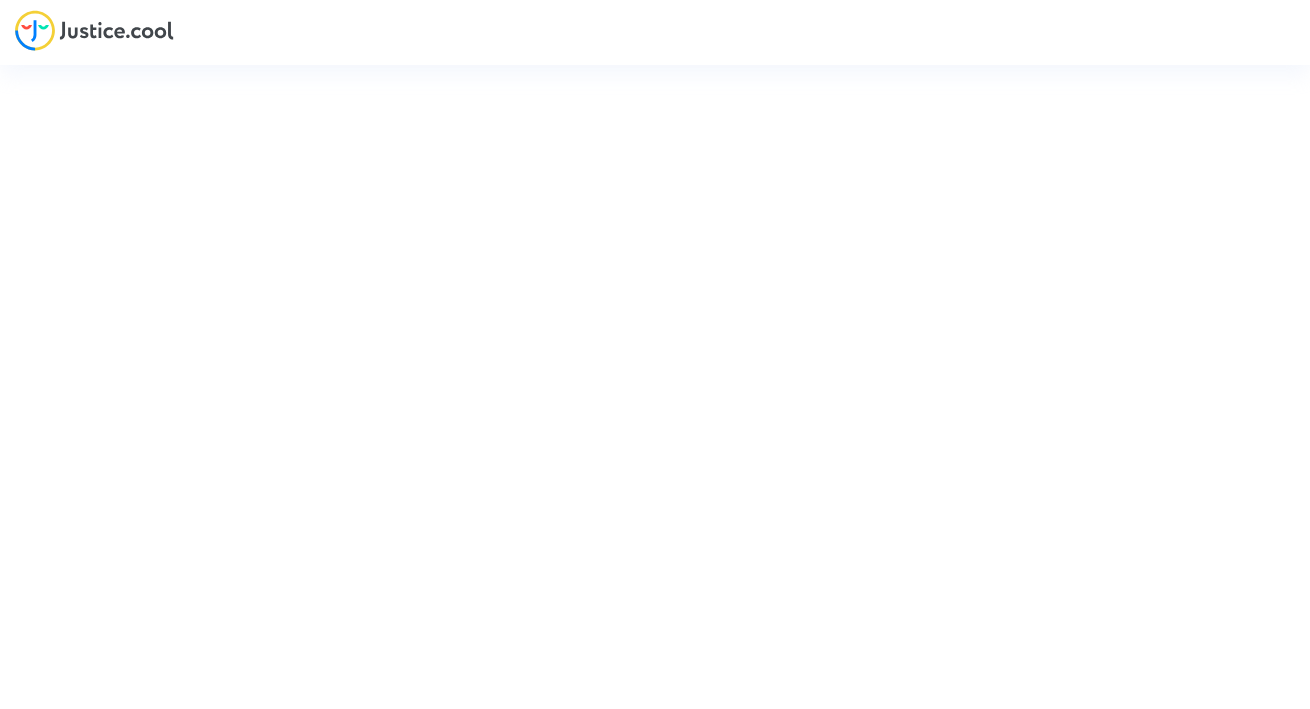 scroll, scrollTop: 0, scrollLeft: 0, axis: both 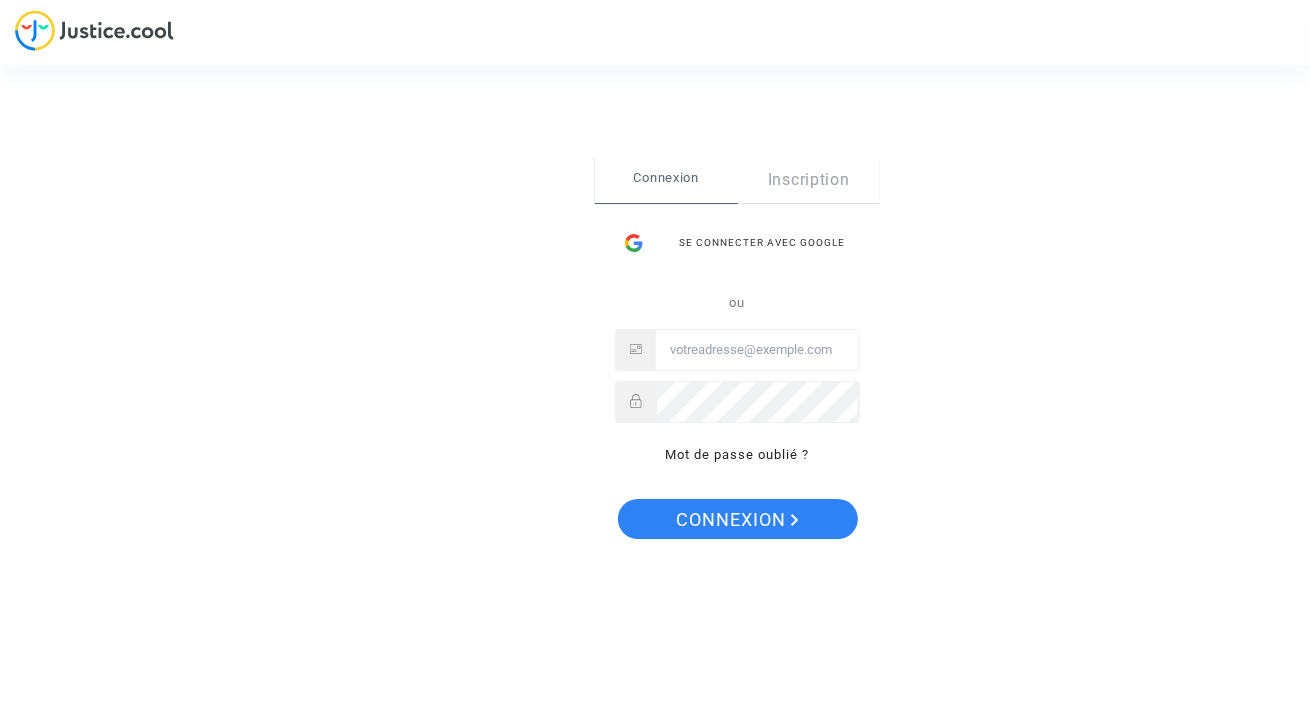 click at bounding box center [757, 350] 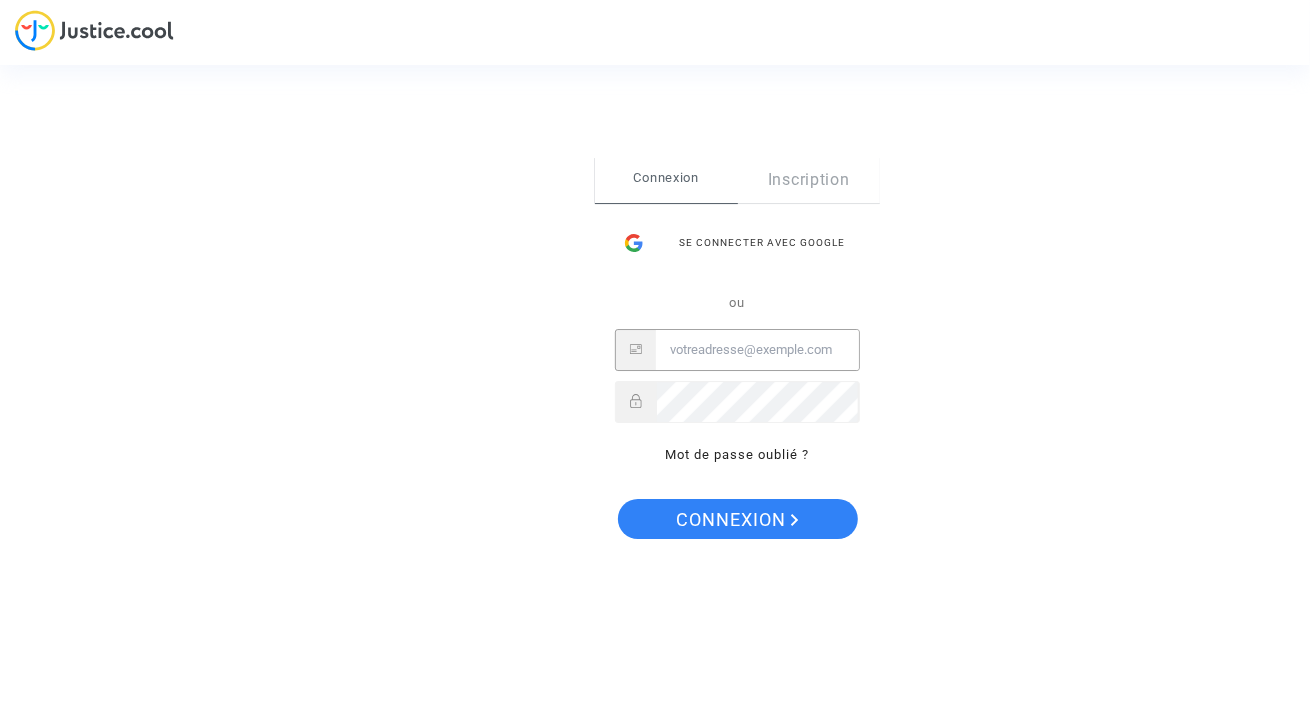 type on "dhouibfiras@webmails.com" 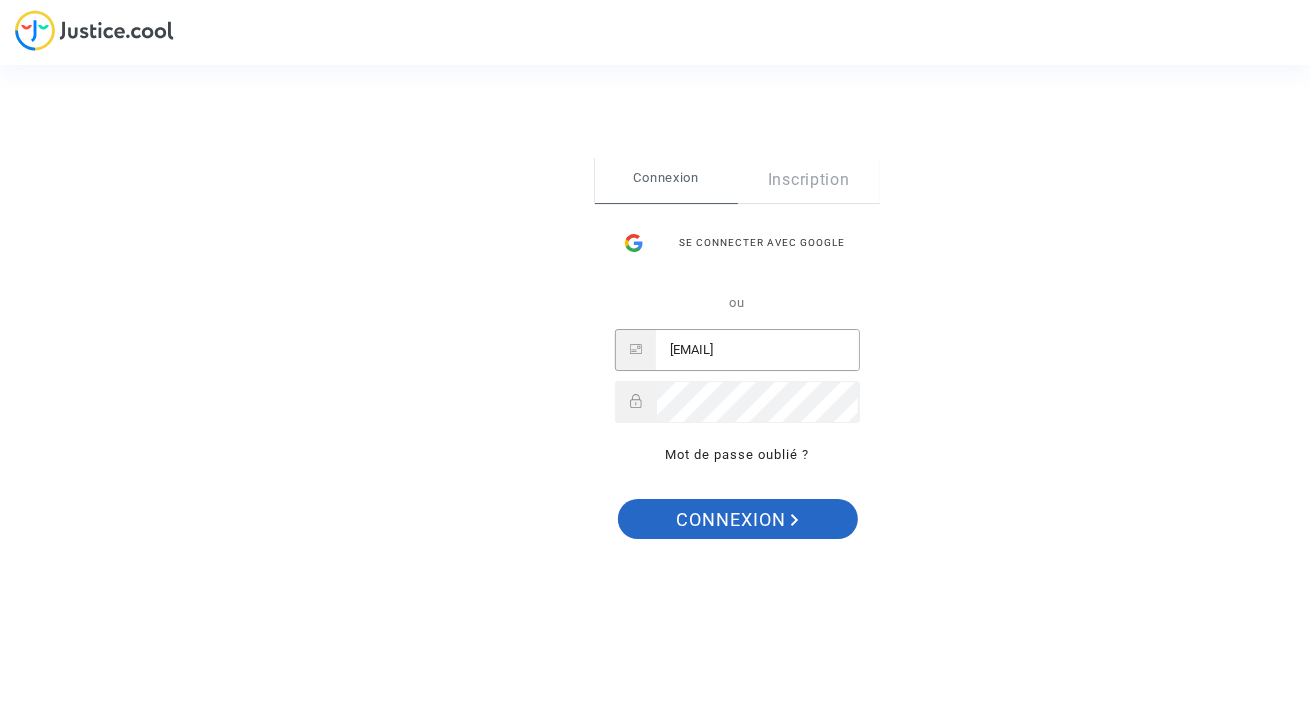 click on "Connexion" at bounding box center (737, 520) 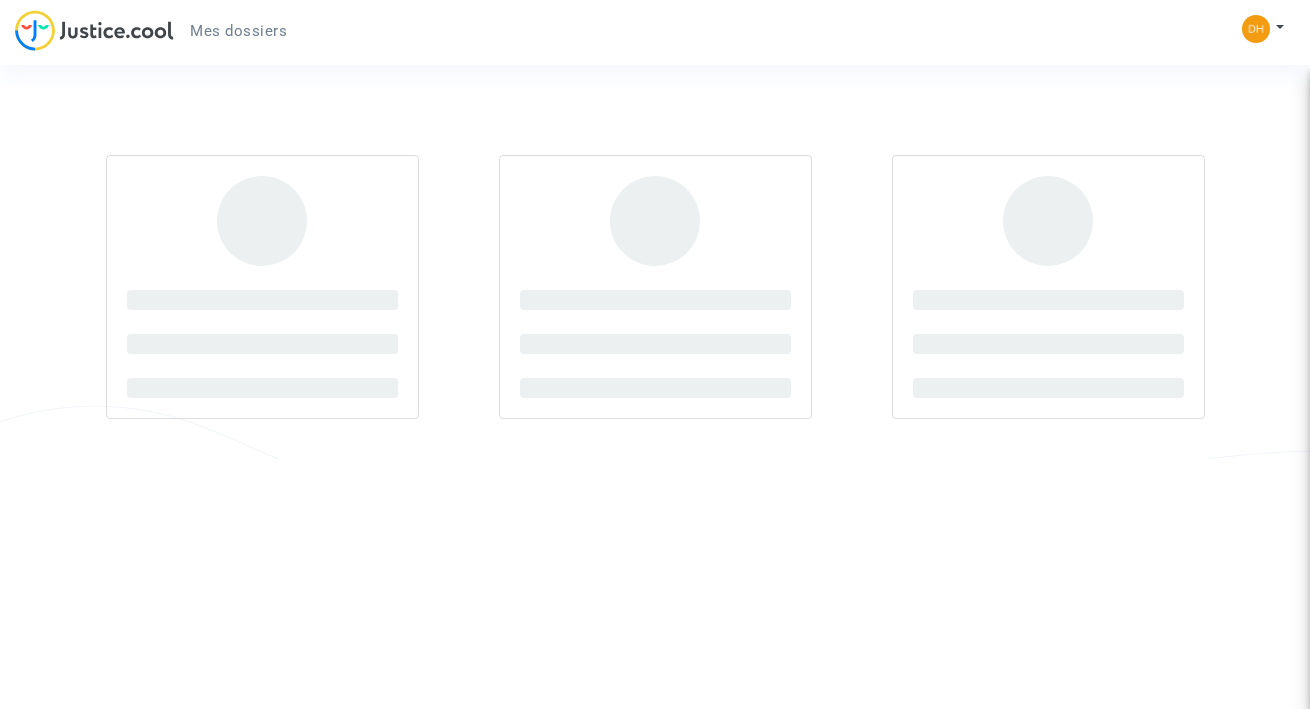 scroll, scrollTop: 0, scrollLeft: 0, axis: both 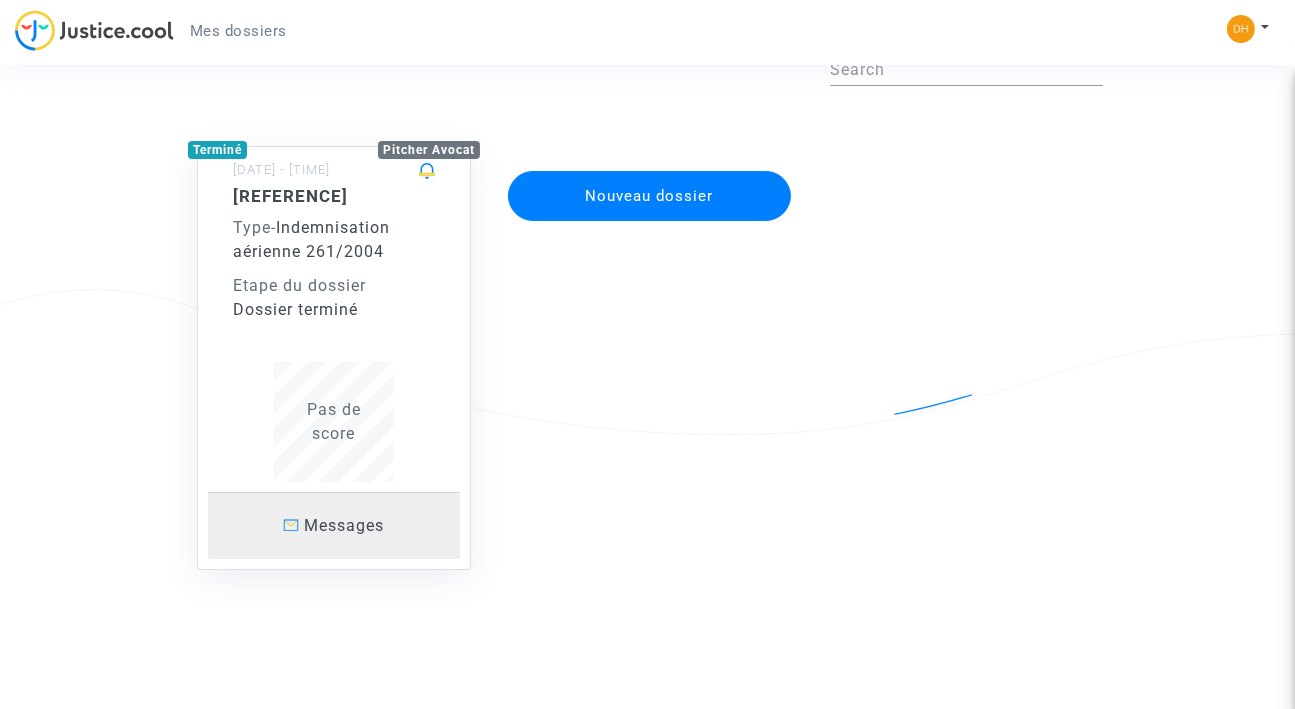 click on "Messages" at bounding box center [344, 525] 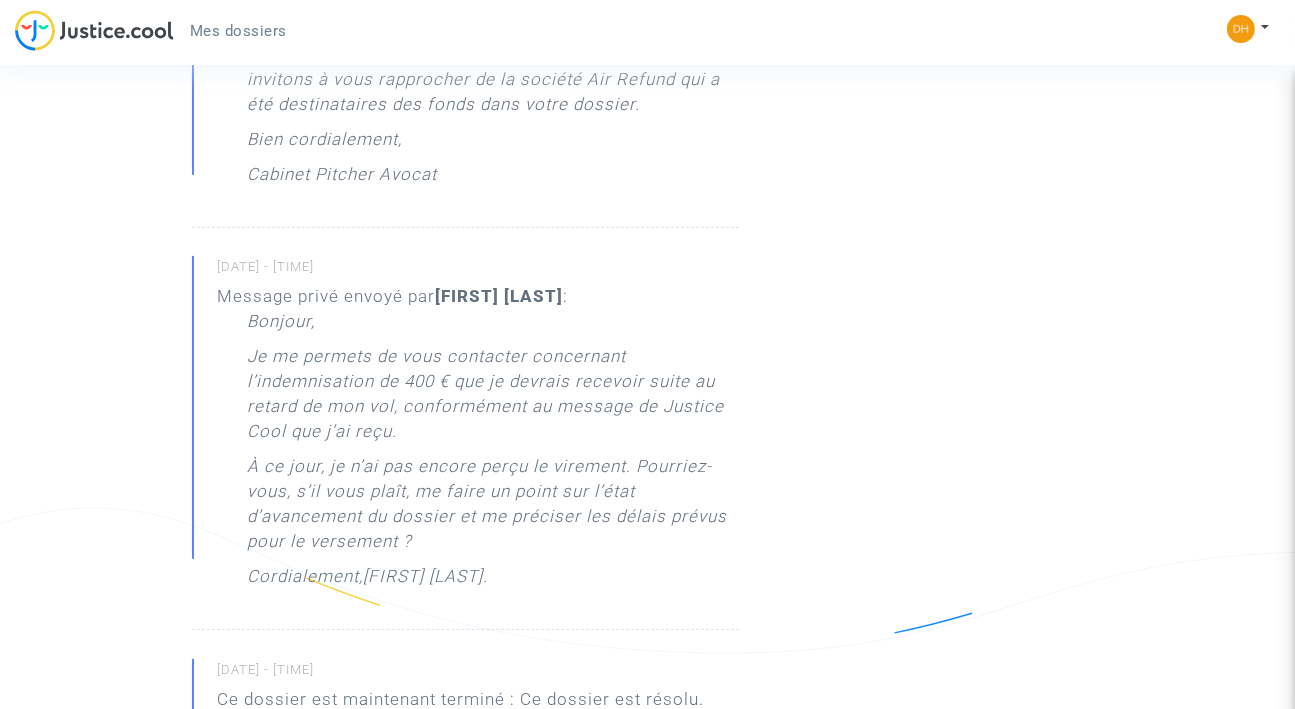 scroll, scrollTop: 615, scrollLeft: 0, axis: vertical 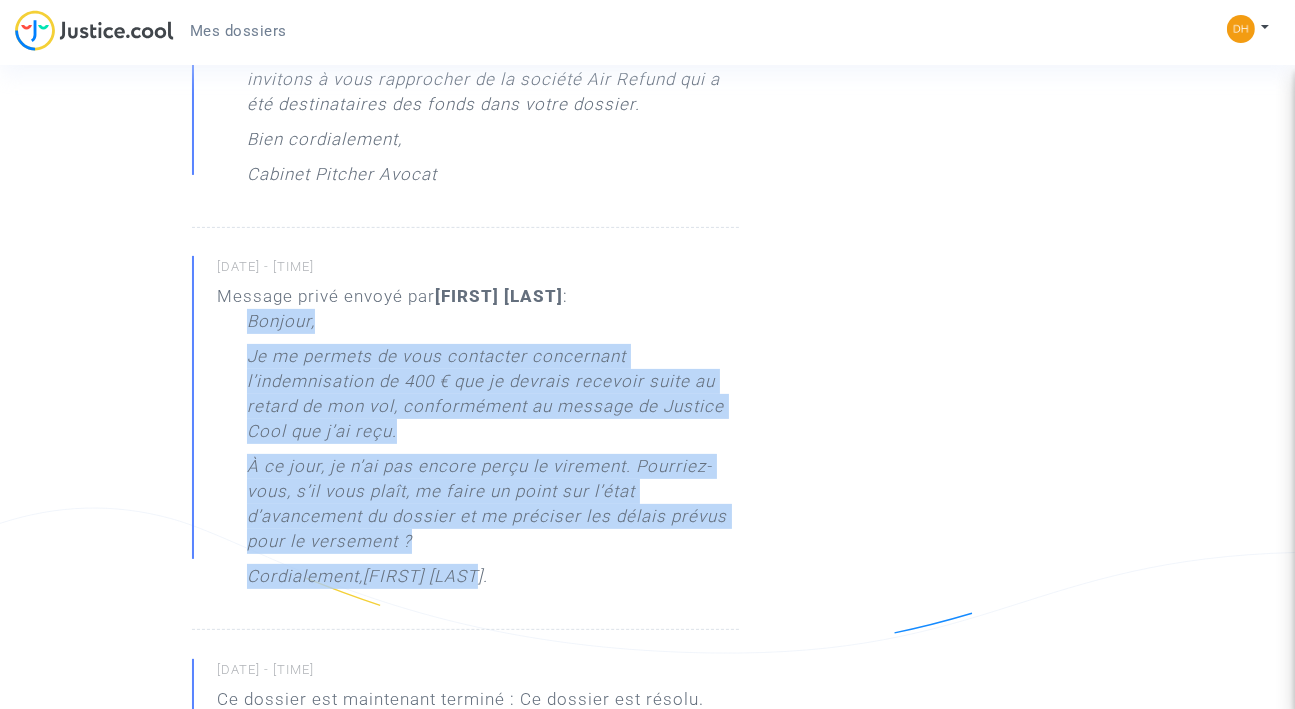 drag, startPoint x: 489, startPoint y: 569, endPoint x: 244, endPoint y: 326, distance: 345.071 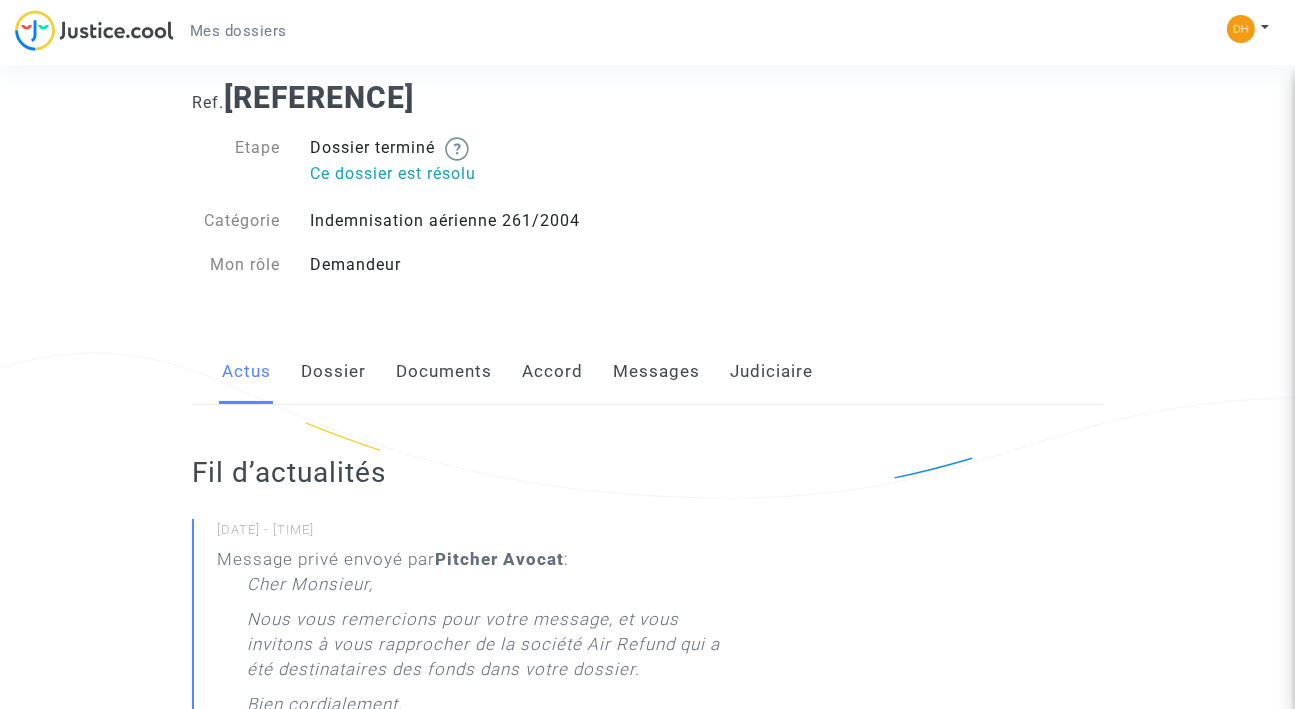 scroll, scrollTop: 0, scrollLeft: 0, axis: both 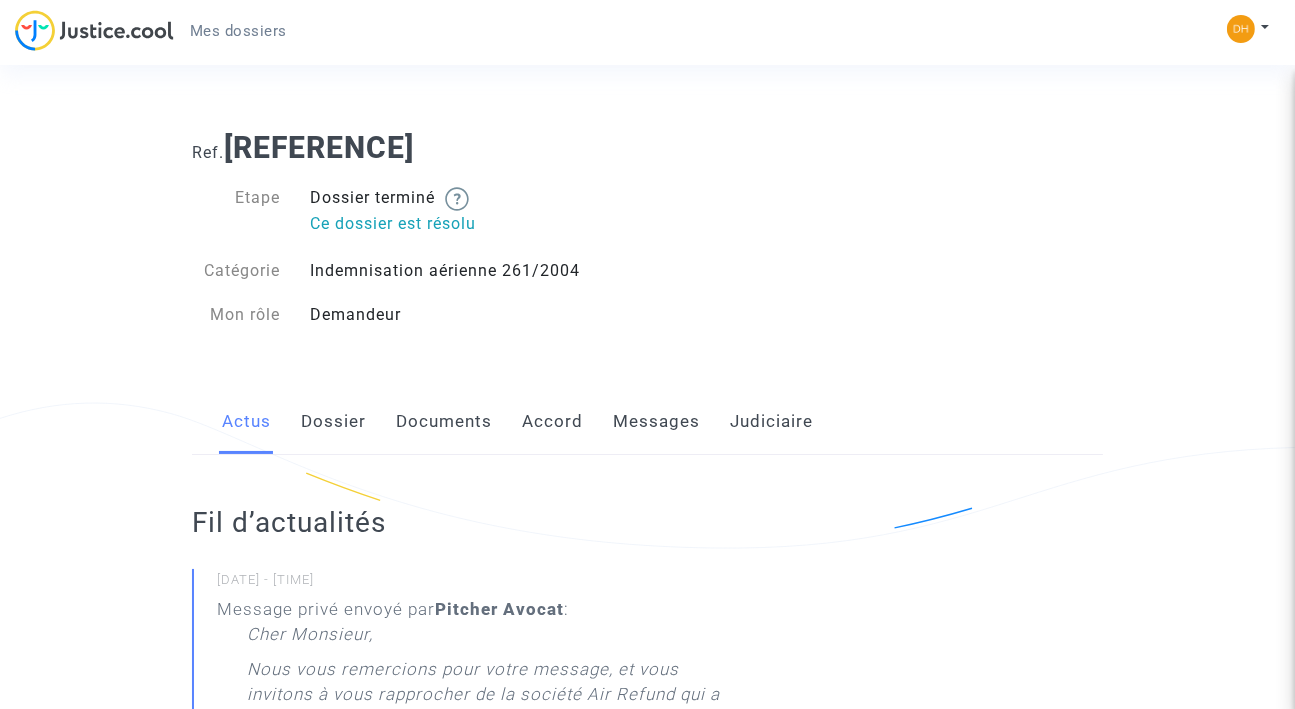 click on "Messages" at bounding box center (656, 422) 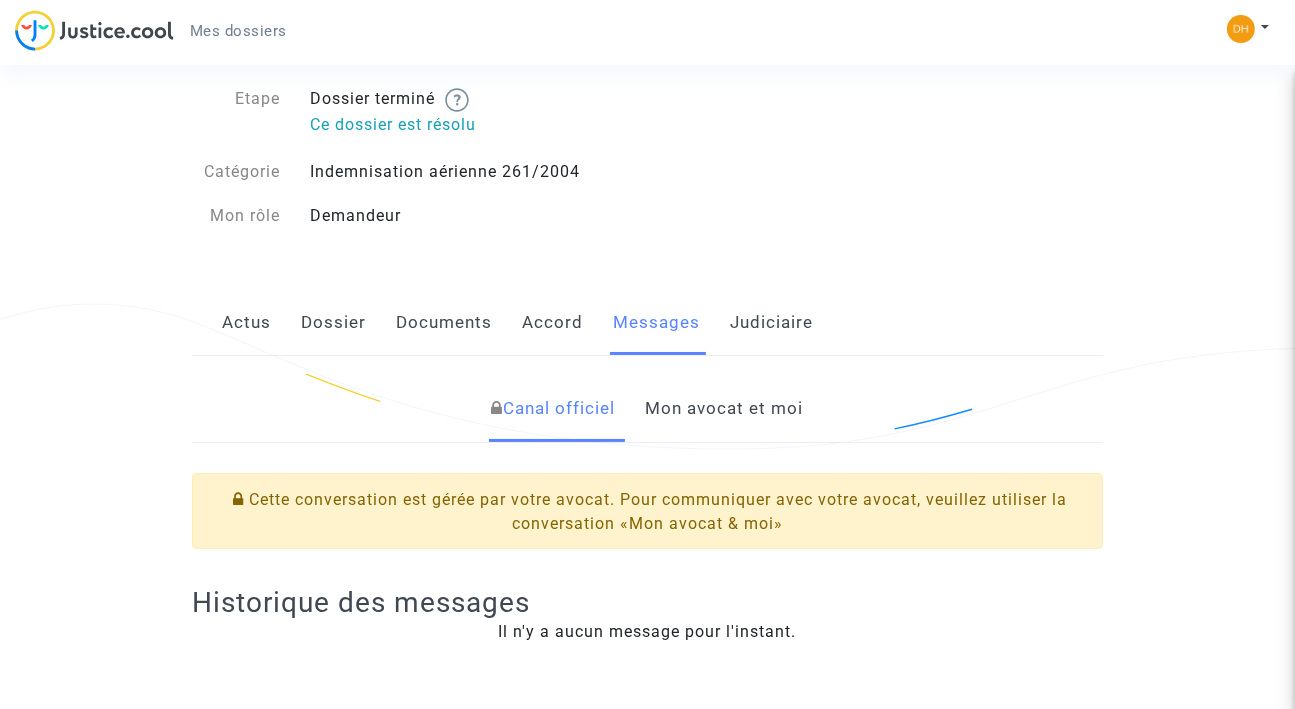scroll, scrollTop: 99, scrollLeft: 0, axis: vertical 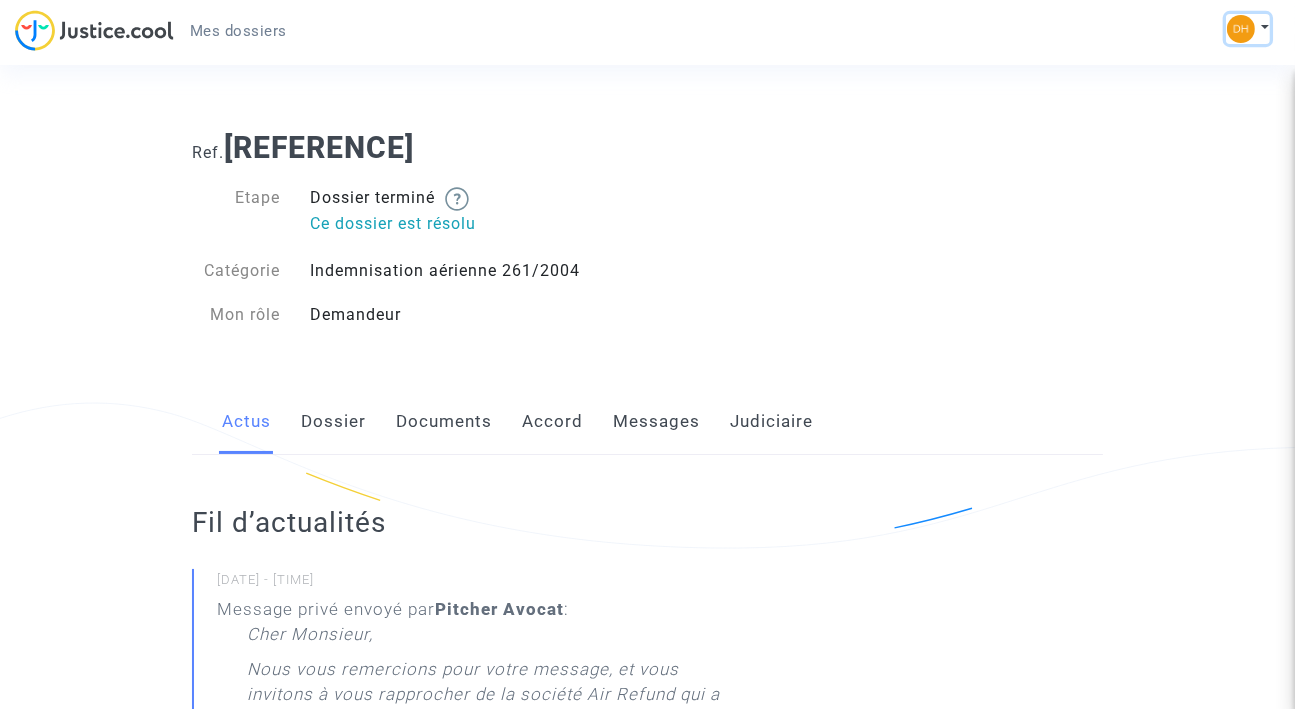 click at bounding box center [1248, 29] 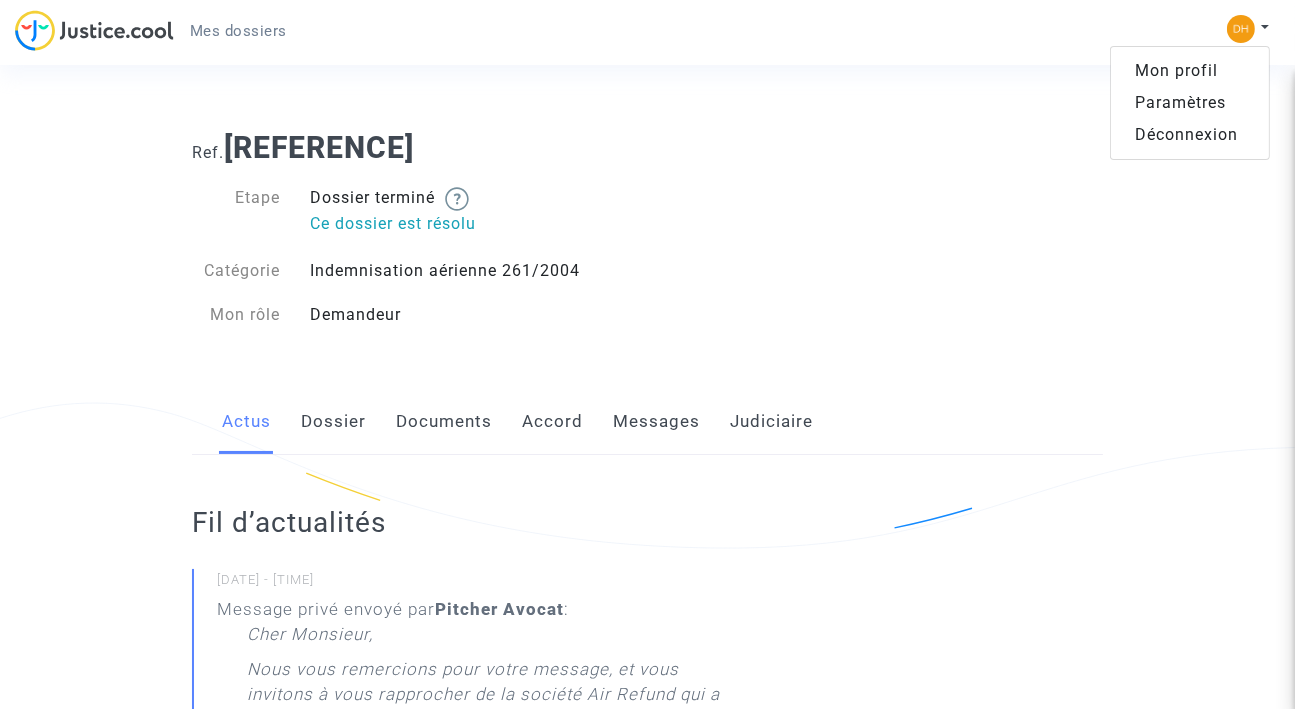 click at bounding box center (94, 30) 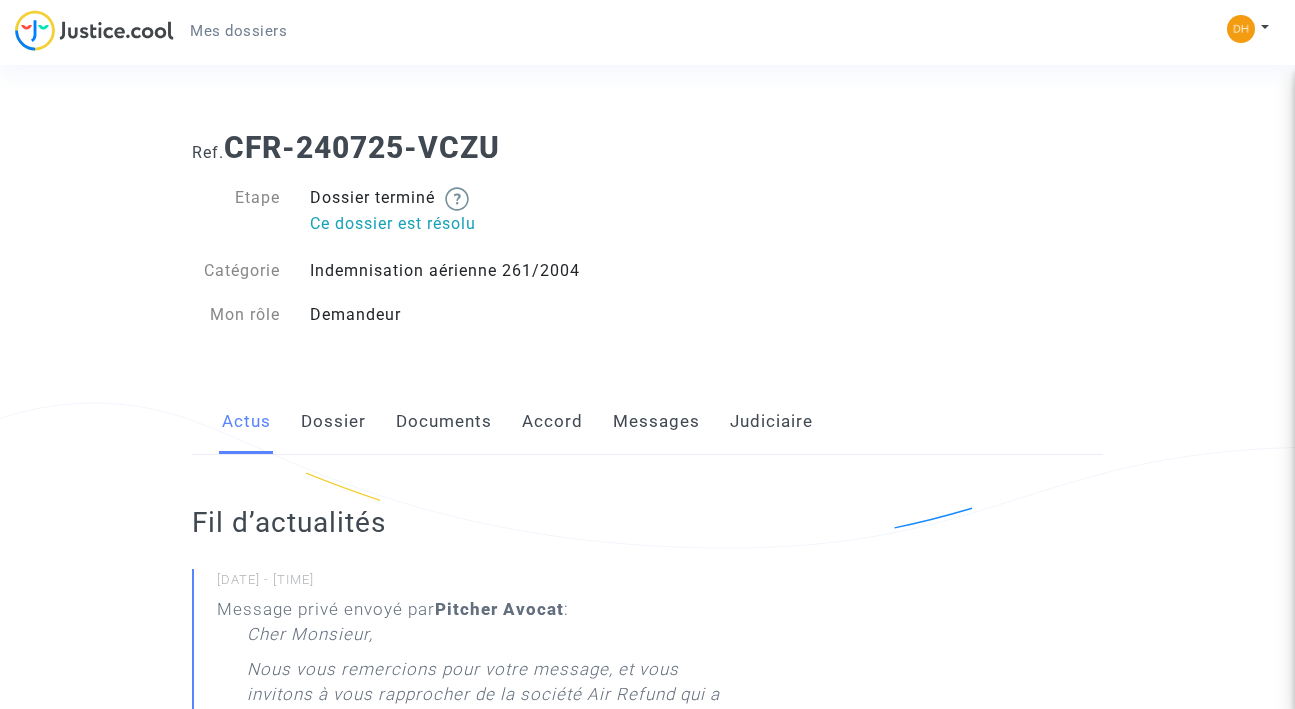 scroll, scrollTop: 0, scrollLeft: 0, axis: both 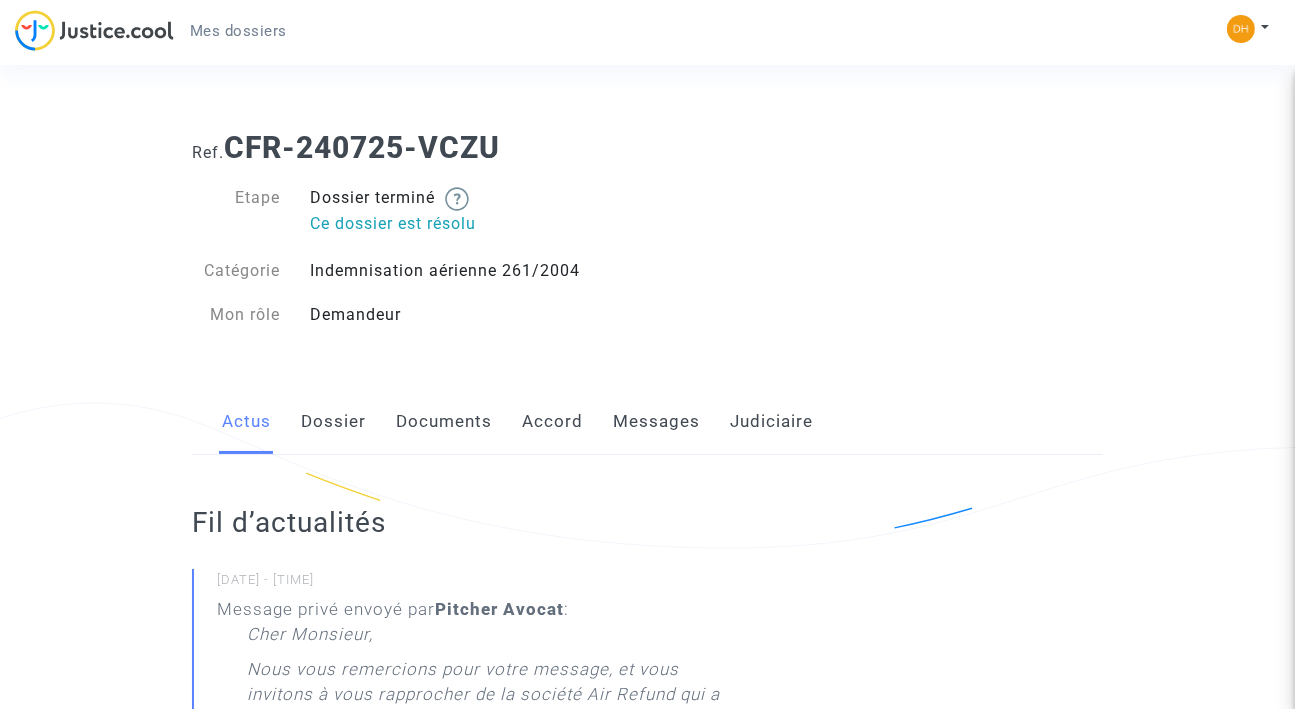 click on "Mes dossiers" at bounding box center (238, 31) 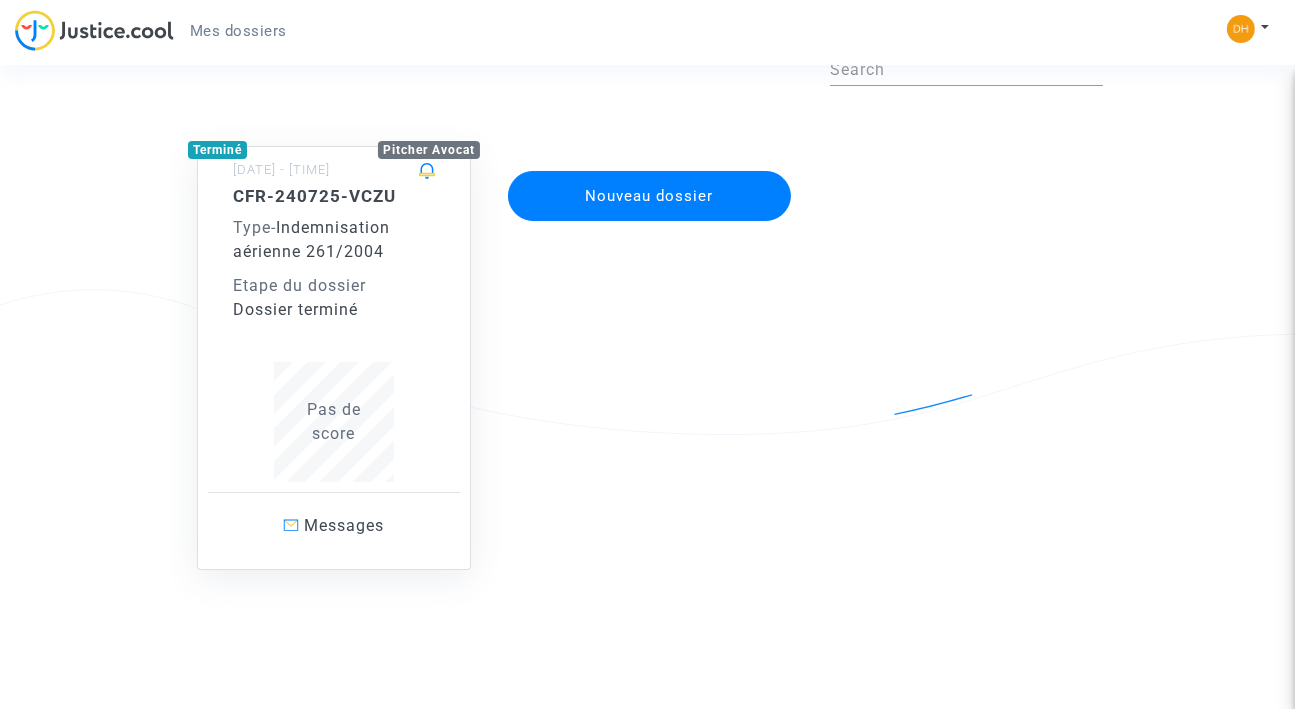 scroll, scrollTop: 0, scrollLeft: 0, axis: both 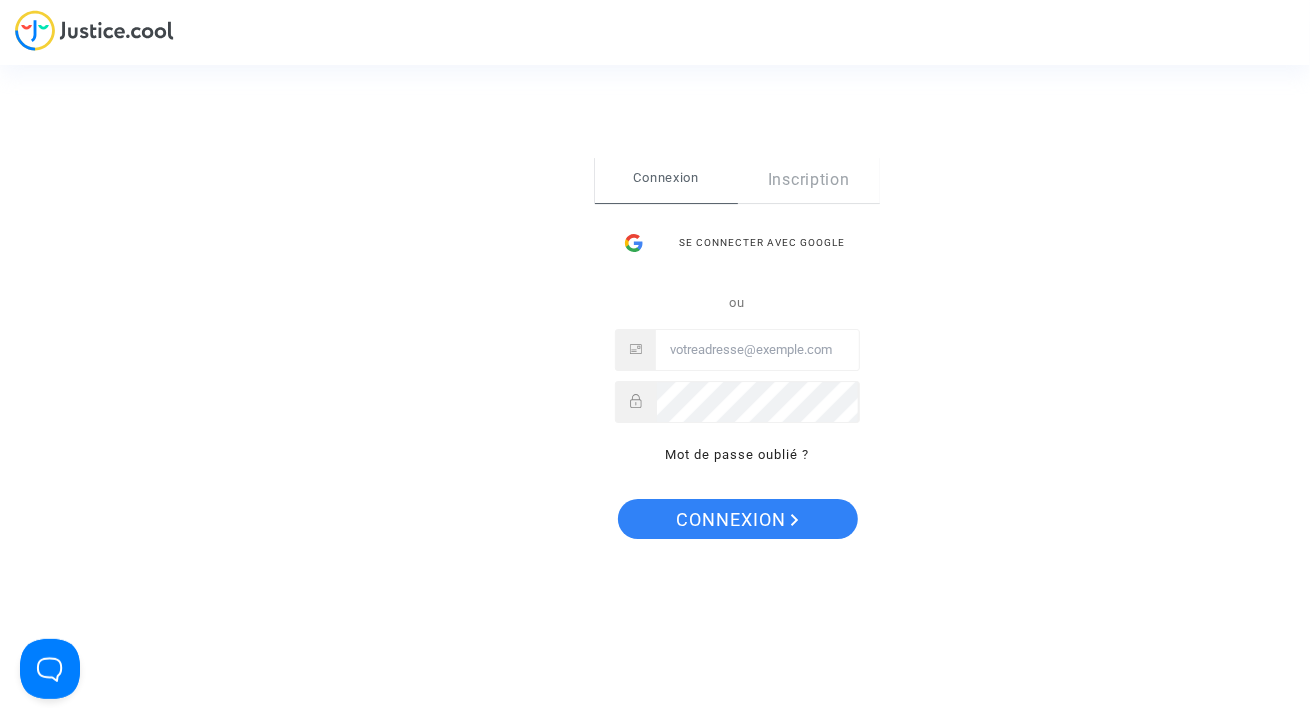 click at bounding box center (757, 350) 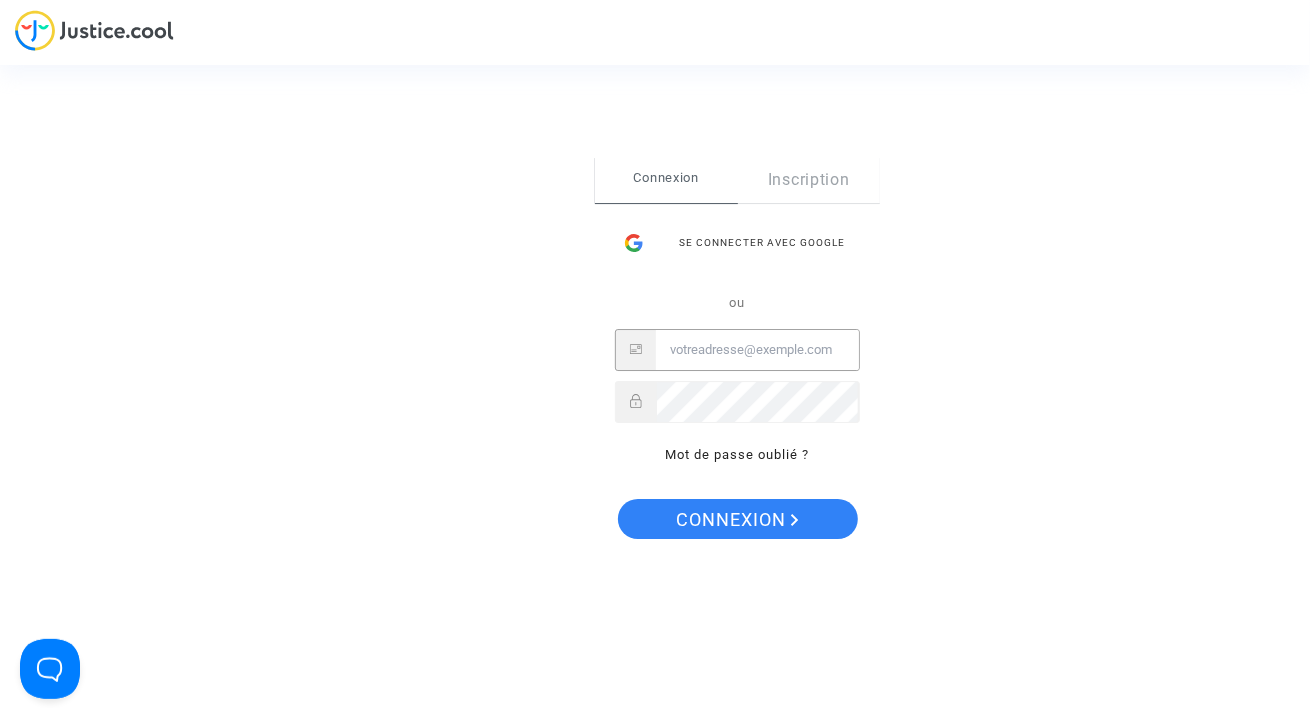 type on "dhouibfiras@webmails.com" 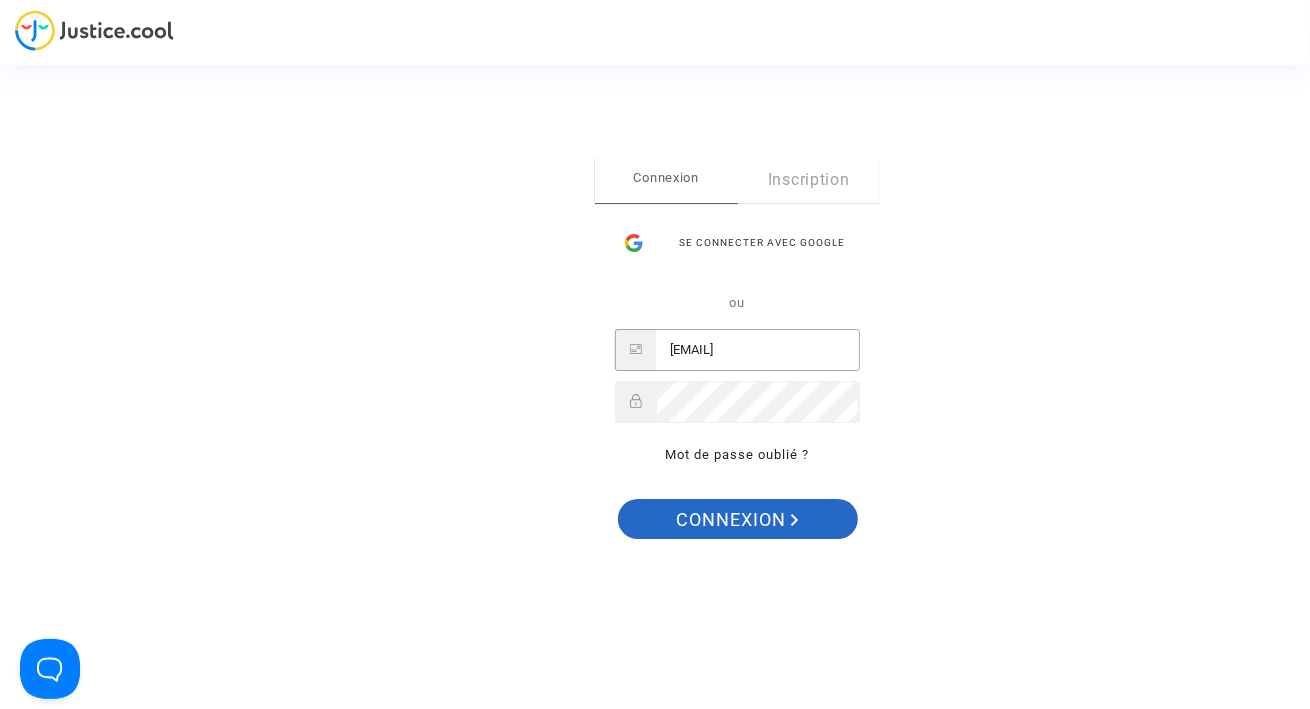 click on "Connexion" at bounding box center (737, 520) 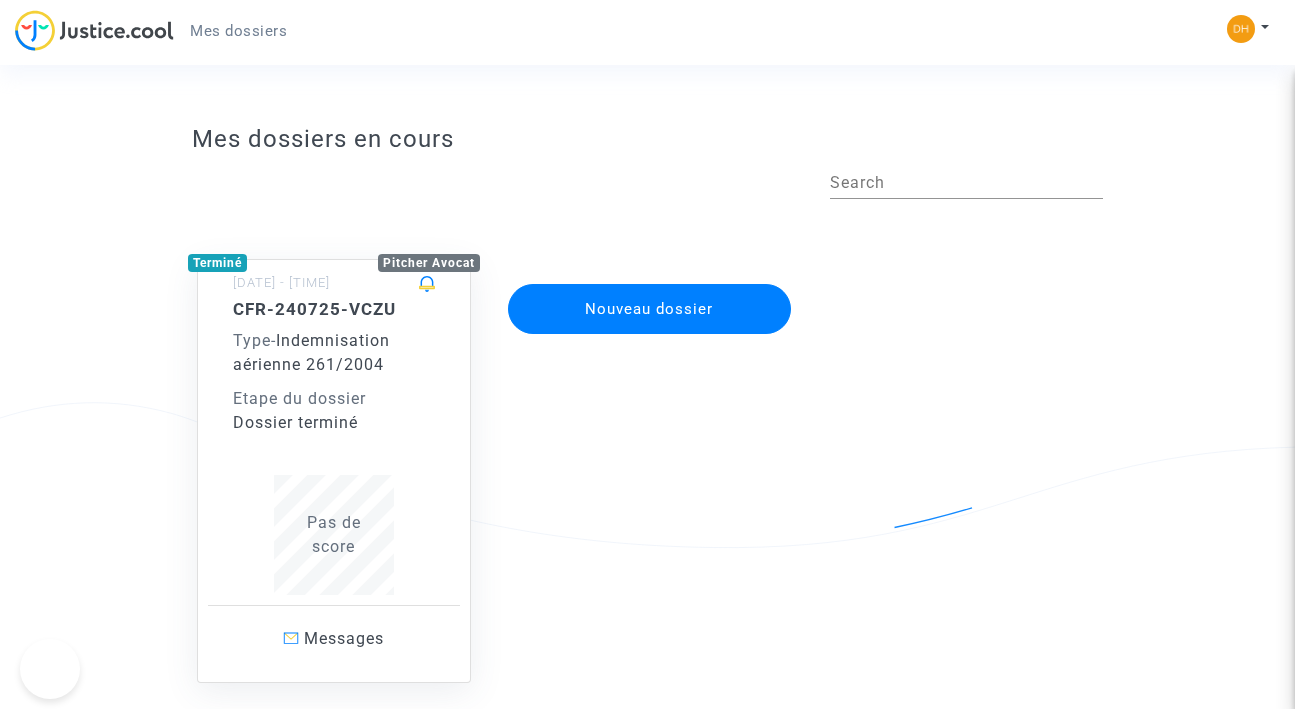 scroll, scrollTop: 0, scrollLeft: 0, axis: both 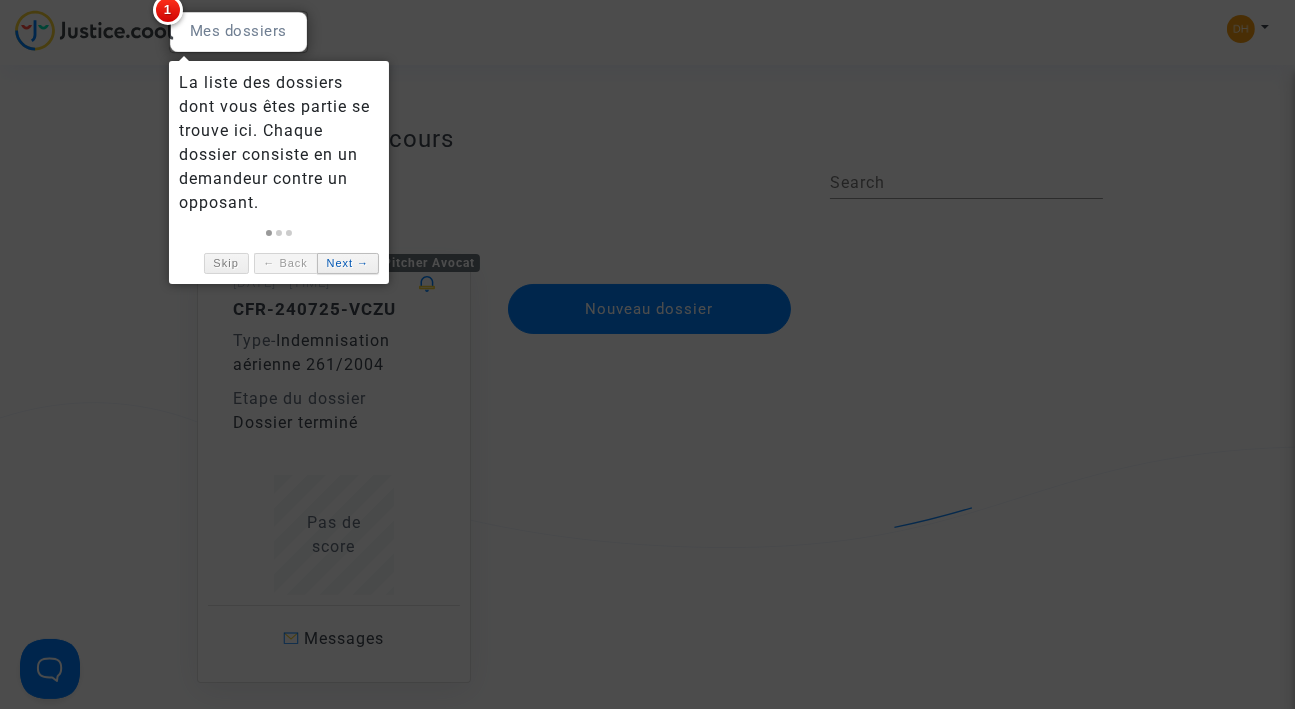 click on "Next →" at bounding box center (348, 263) 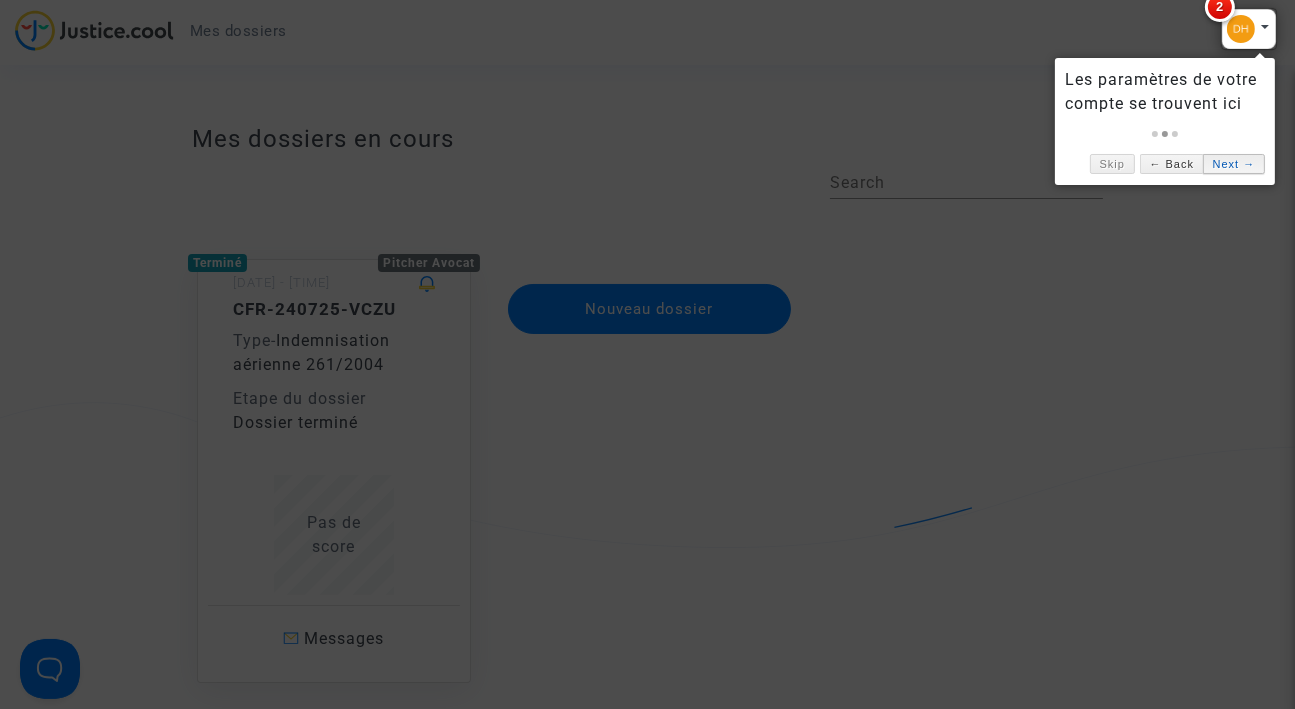 click on "Next →" at bounding box center (1234, 164) 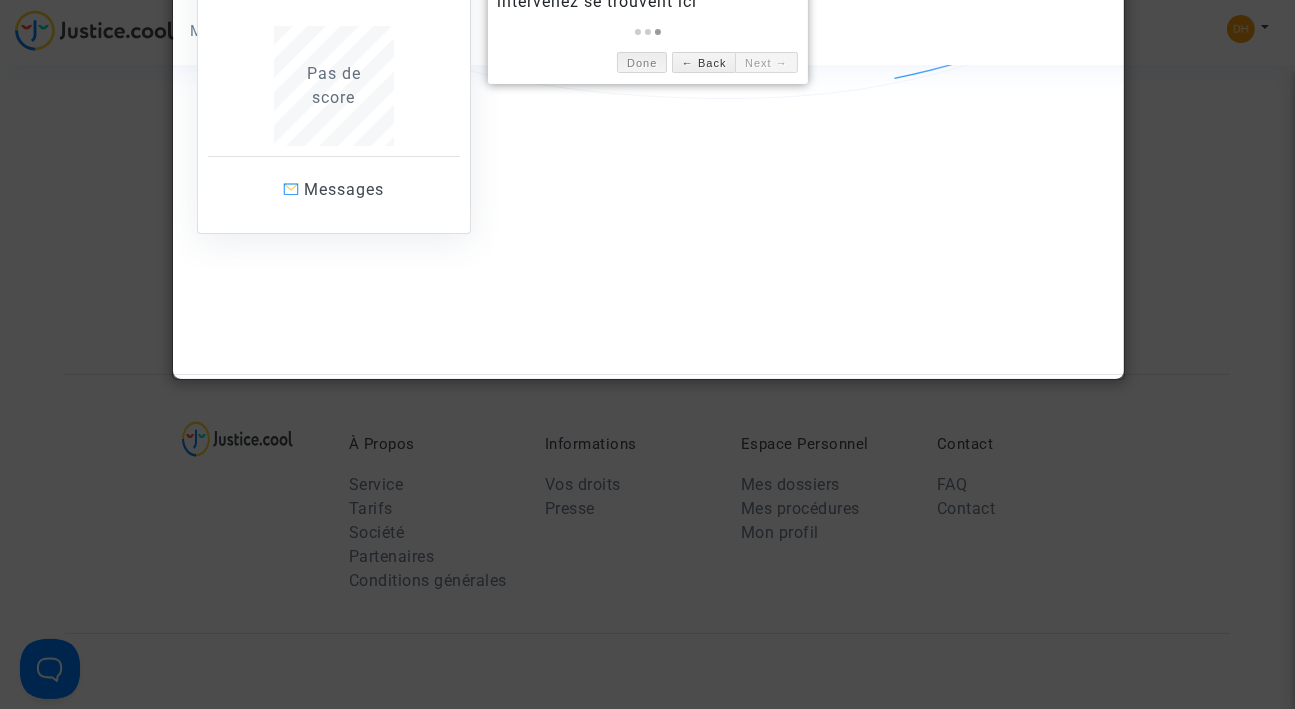 scroll, scrollTop: 475, scrollLeft: 0, axis: vertical 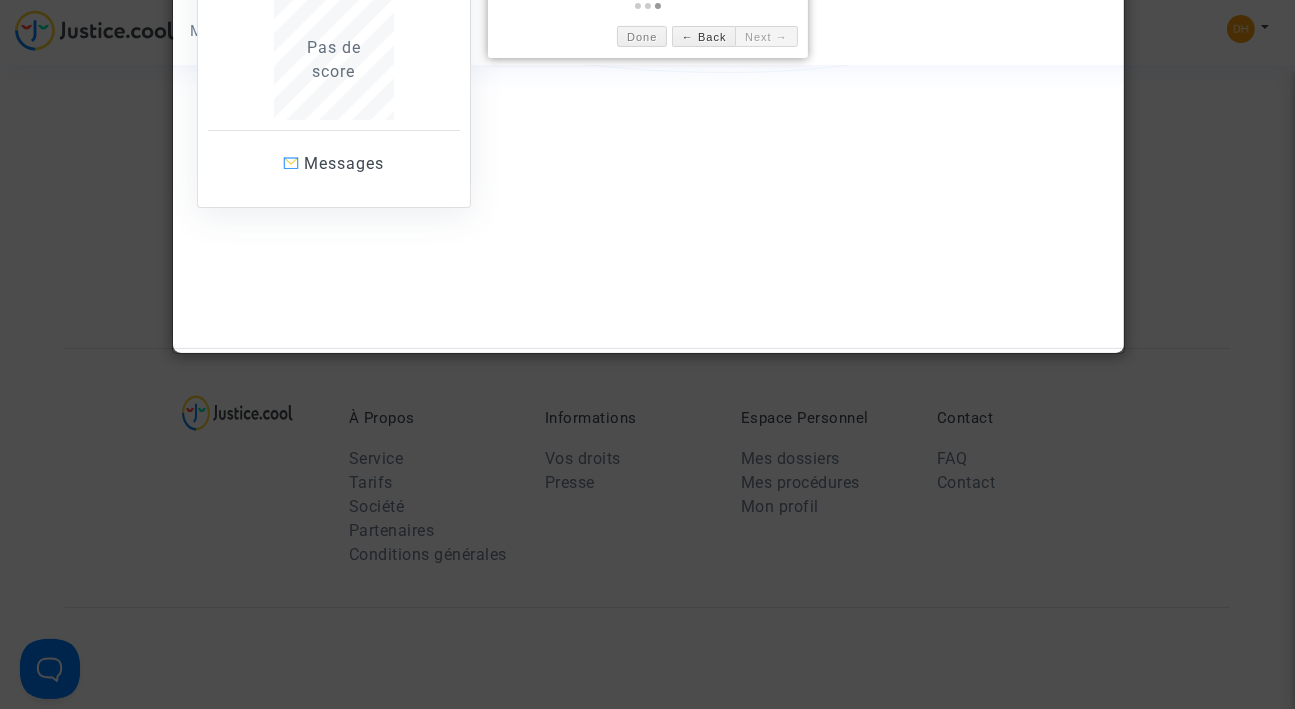 click at bounding box center (647, 354) 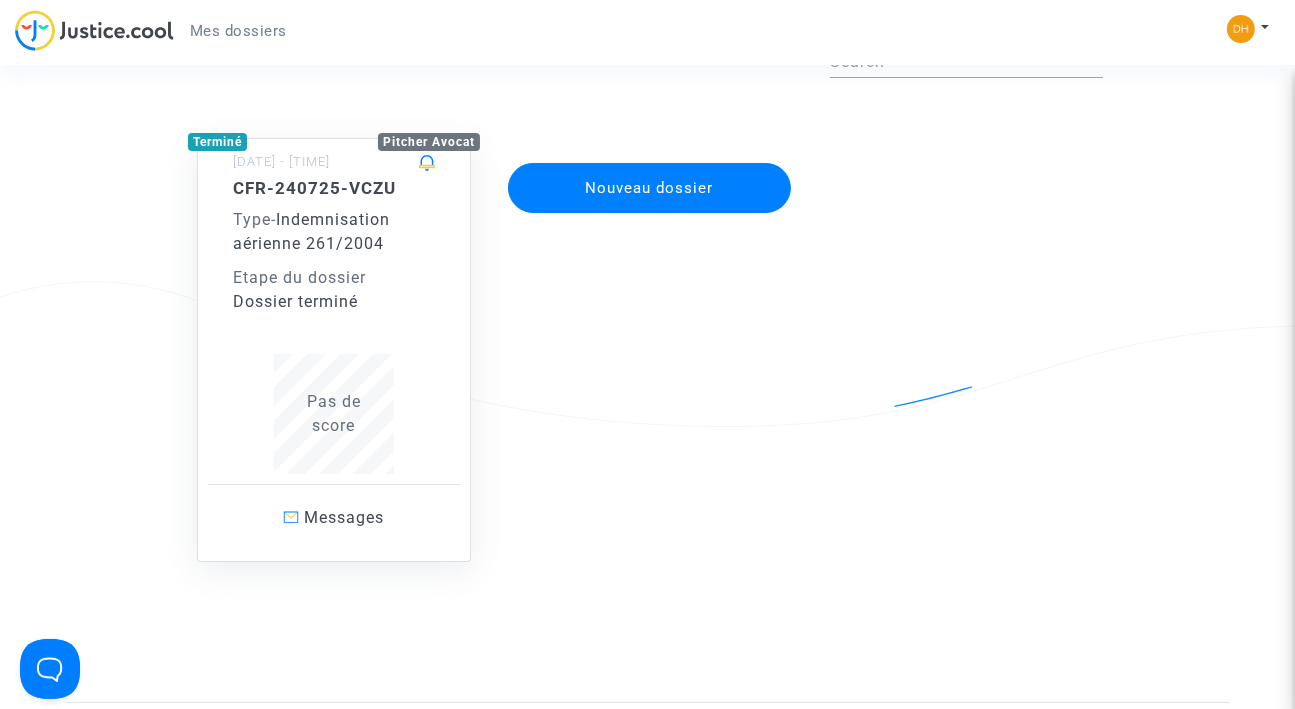 scroll, scrollTop: 0, scrollLeft: 0, axis: both 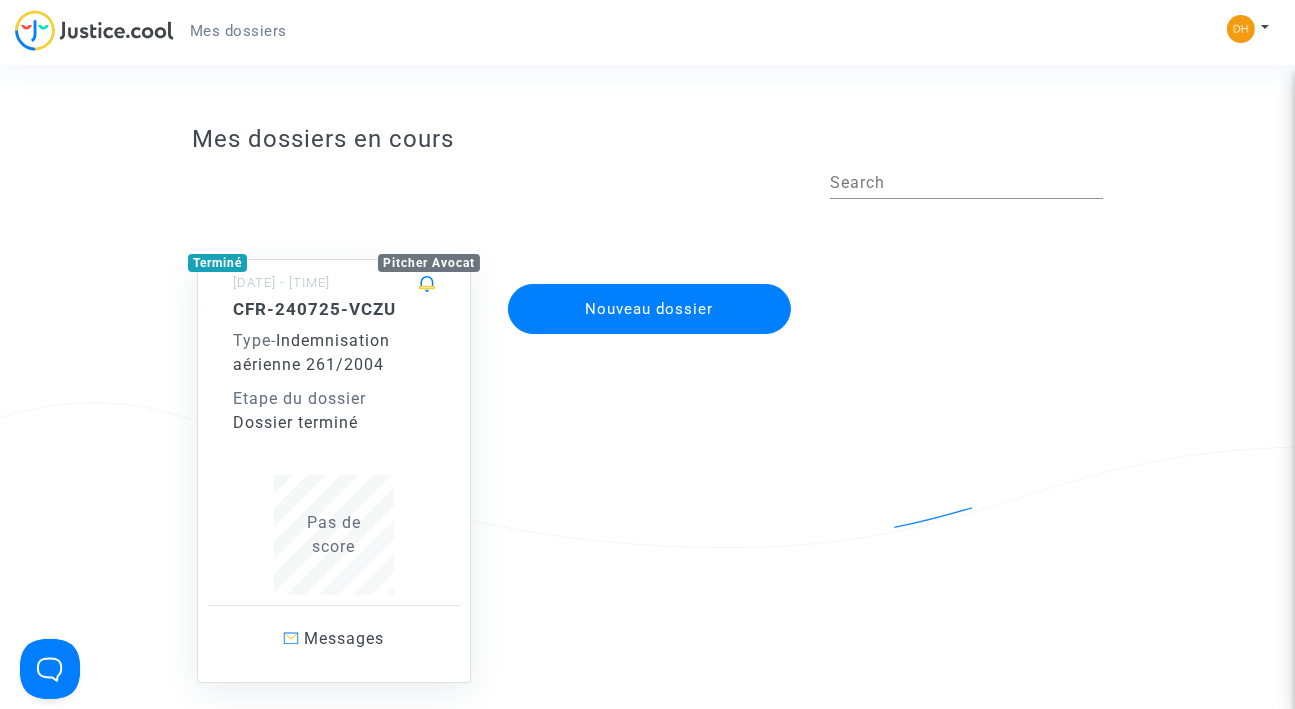 click on "Indemnisation aérienne 261/2004" at bounding box center (311, 352) 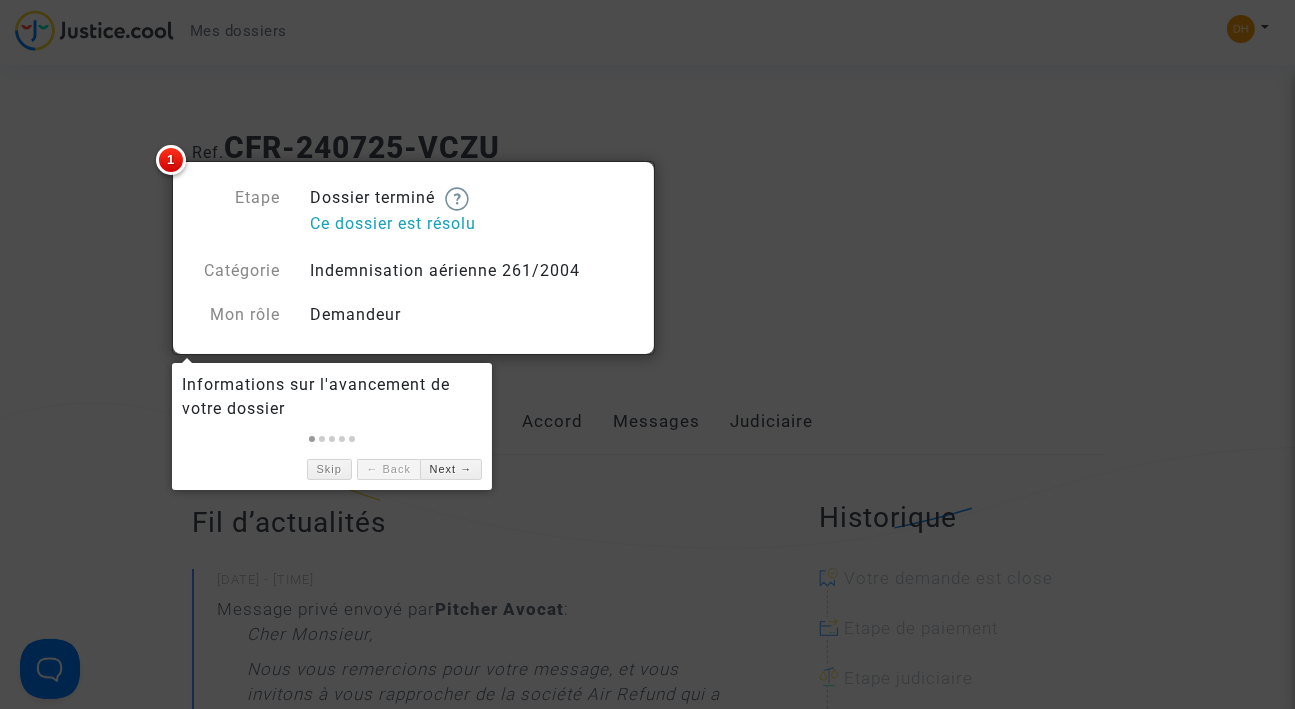 click at bounding box center (647, 354) 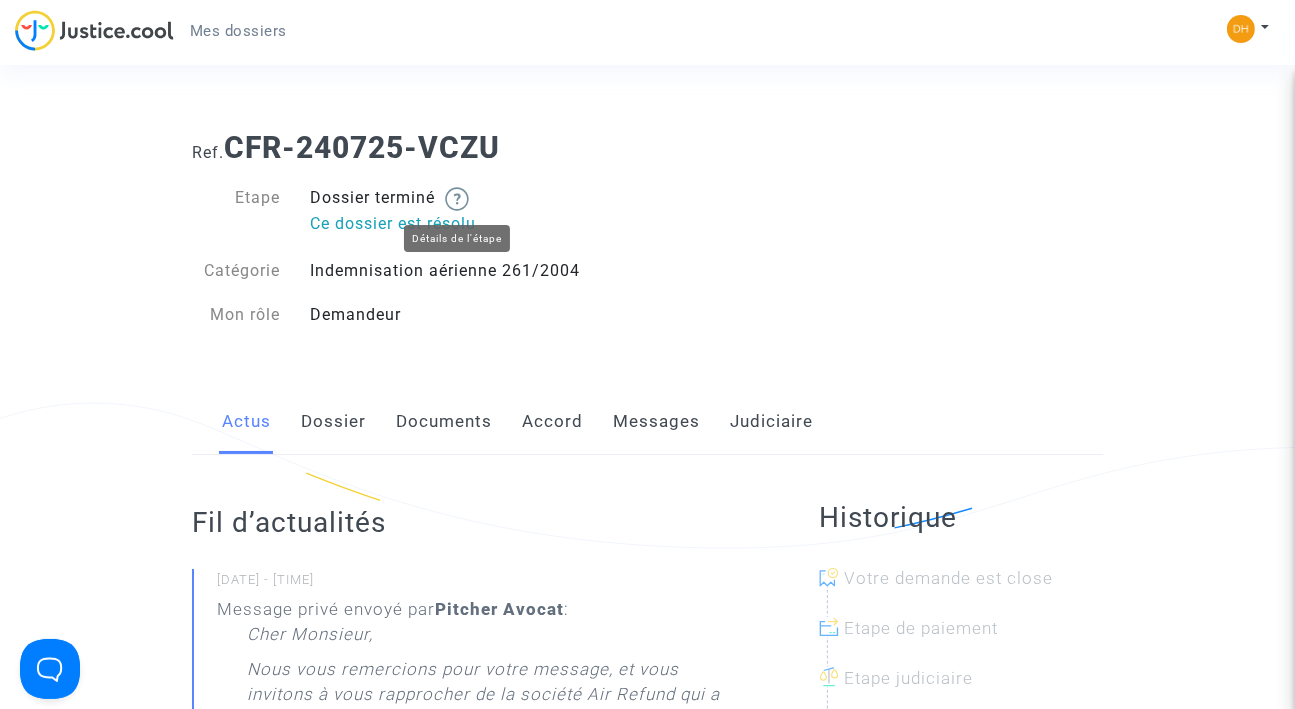 click at bounding box center [457, 199] 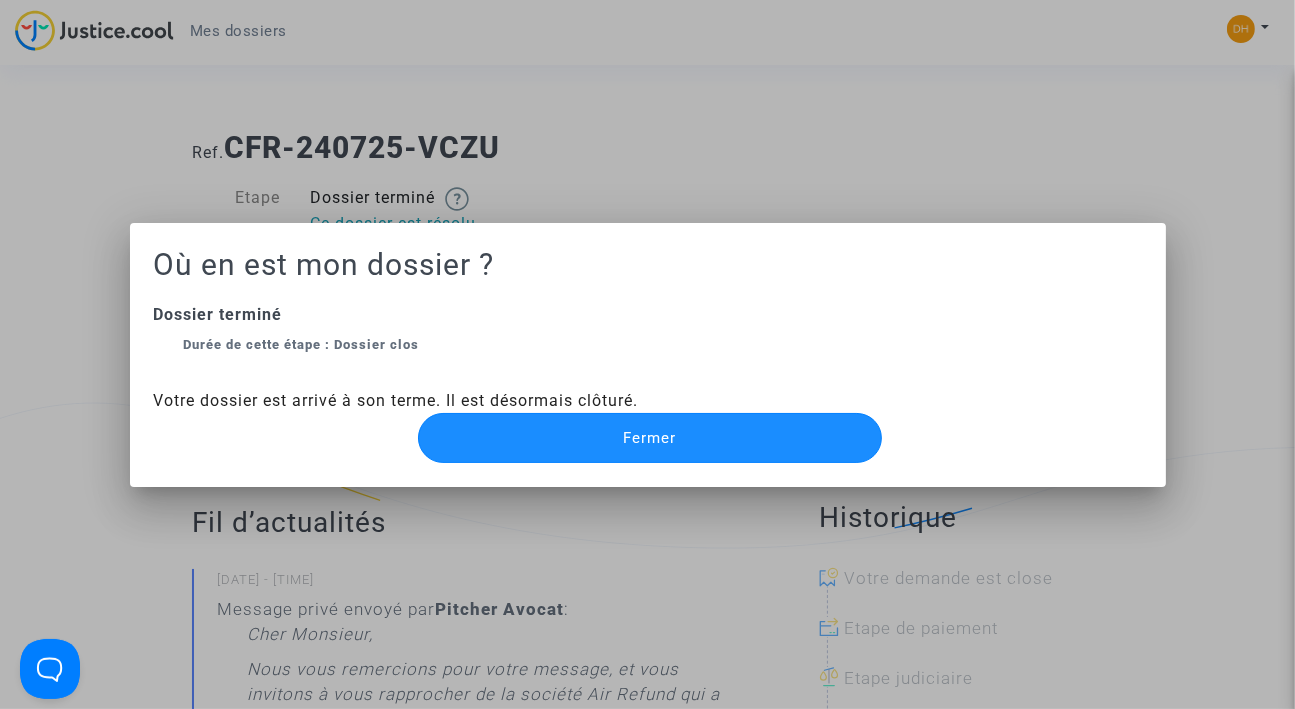 click on "Fermer" at bounding box center (649, 438) 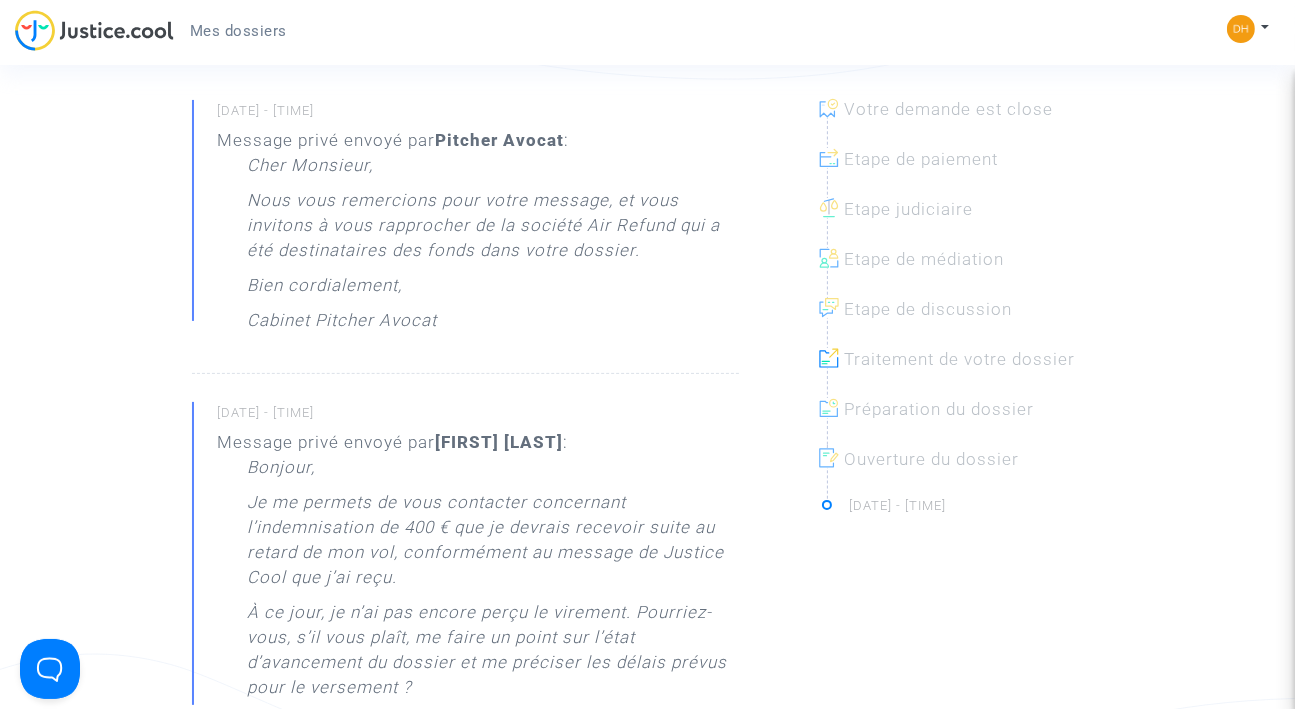 scroll, scrollTop: 736, scrollLeft: 0, axis: vertical 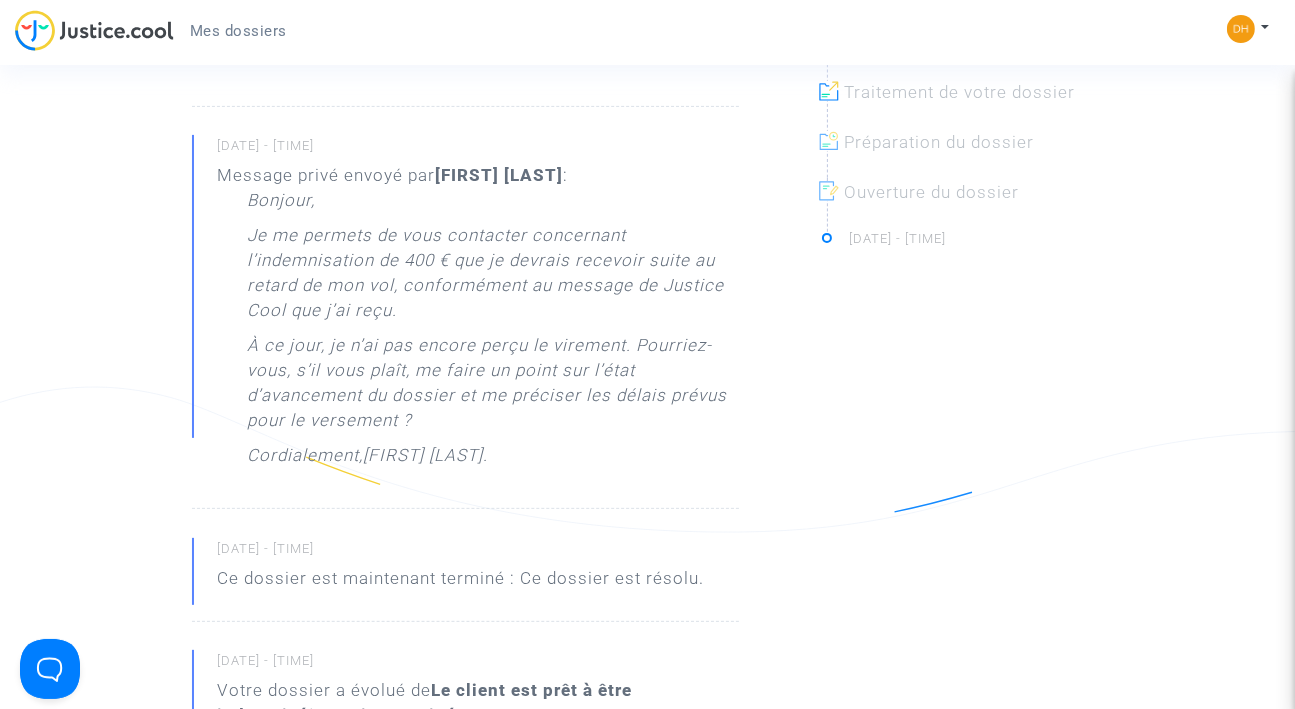 drag, startPoint x: 495, startPoint y: 452, endPoint x: 246, endPoint y: 202, distance: 352.847 